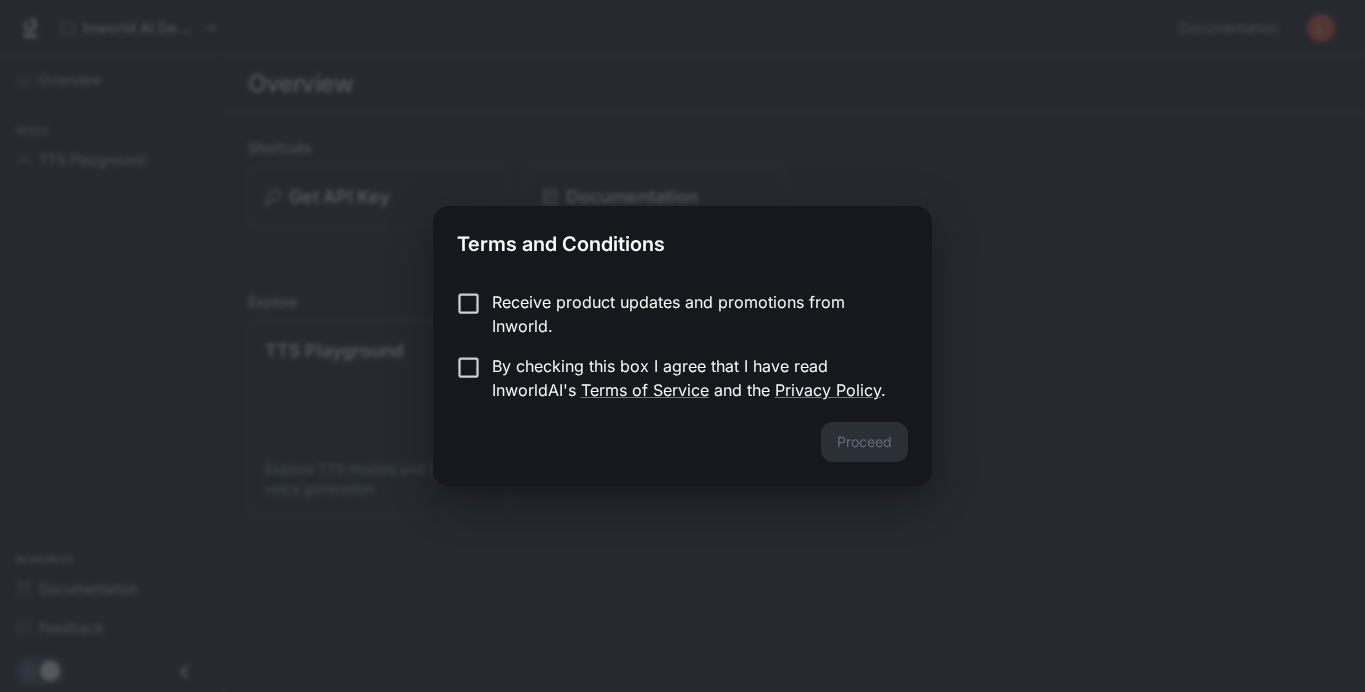 scroll, scrollTop: 0, scrollLeft: 0, axis: both 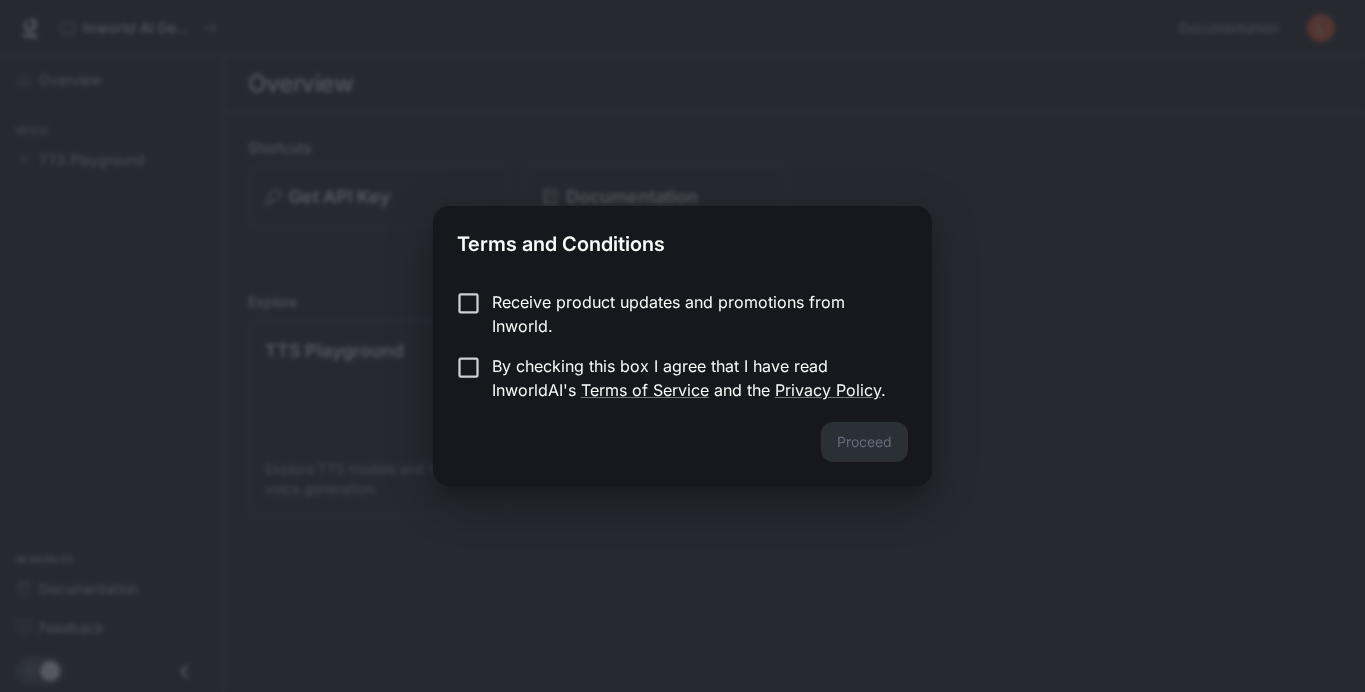 click on "By checking this box I agree that I have read InworldAI's   Terms of Service   and the   Privacy Policy ." at bounding box center (668, 378) 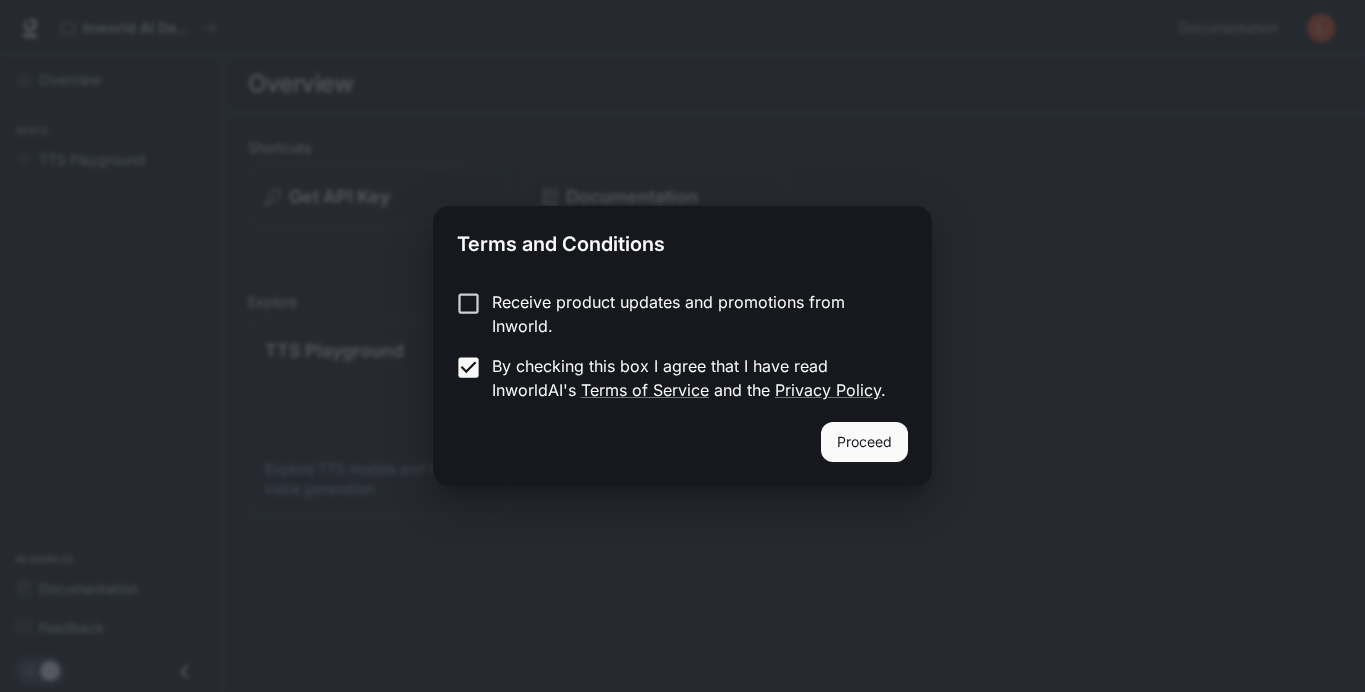 click on "Proceed" at bounding box center [864, 442] 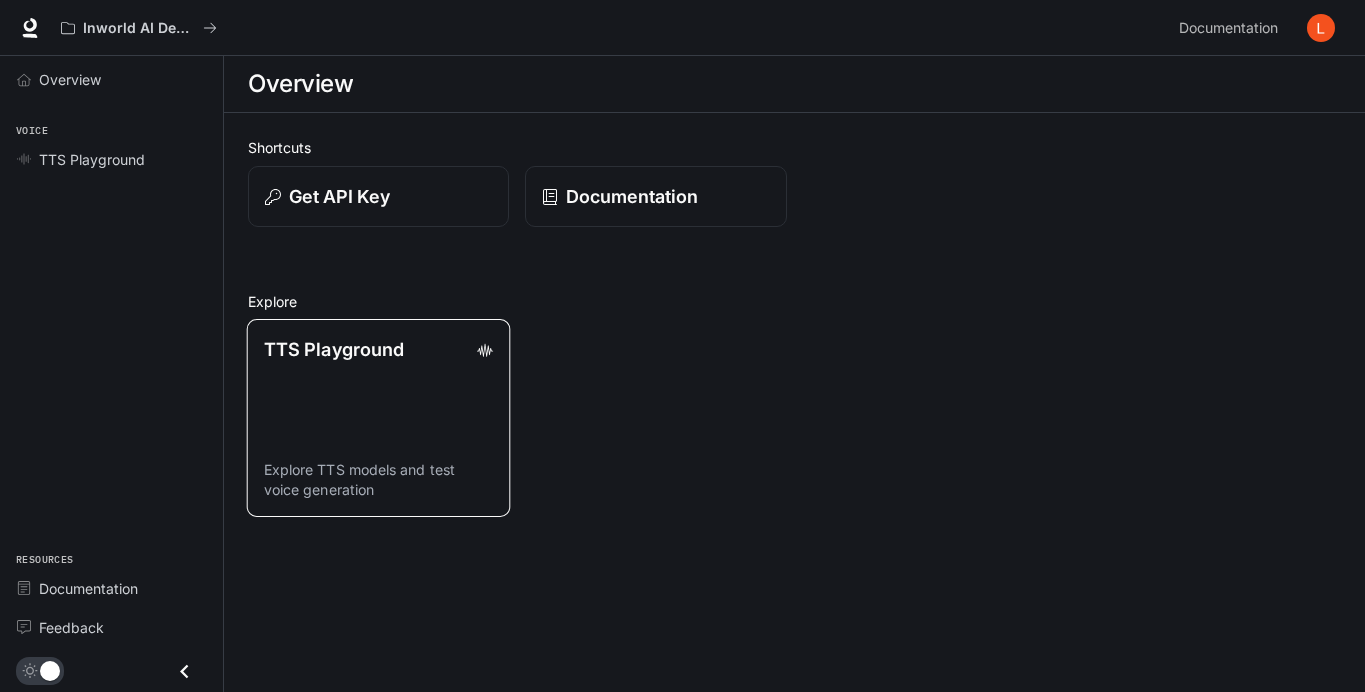click on "TTS Playground" at bounding box center [379, 349] 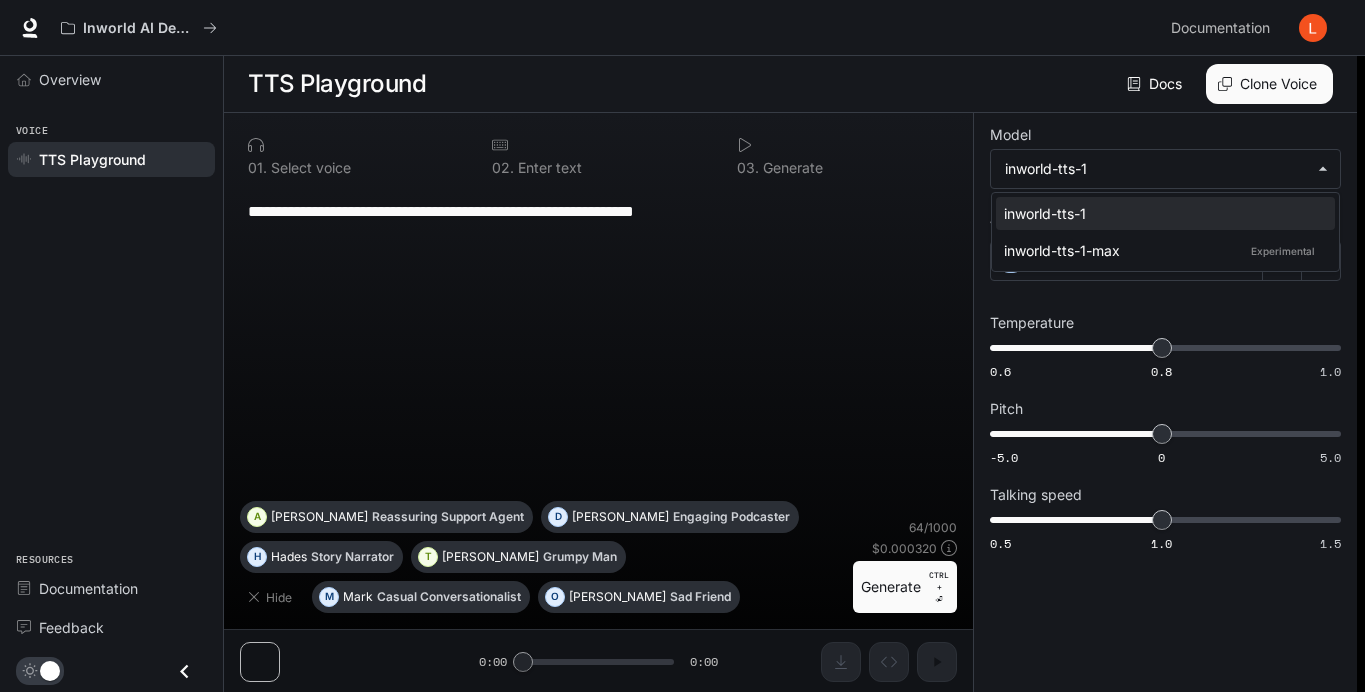 click on "**********" at bounding box center (682, 346) 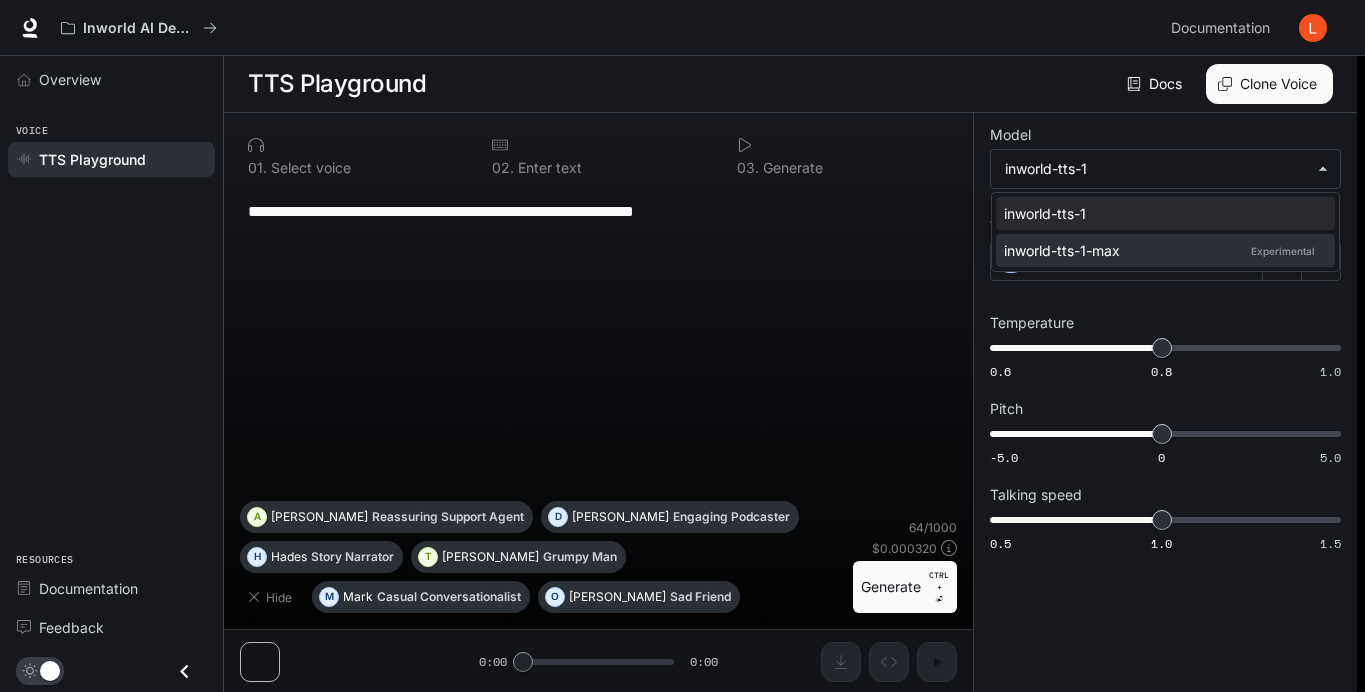 click on "inworld-tts-1-max Experimental" at bounding box center [1161, 250] 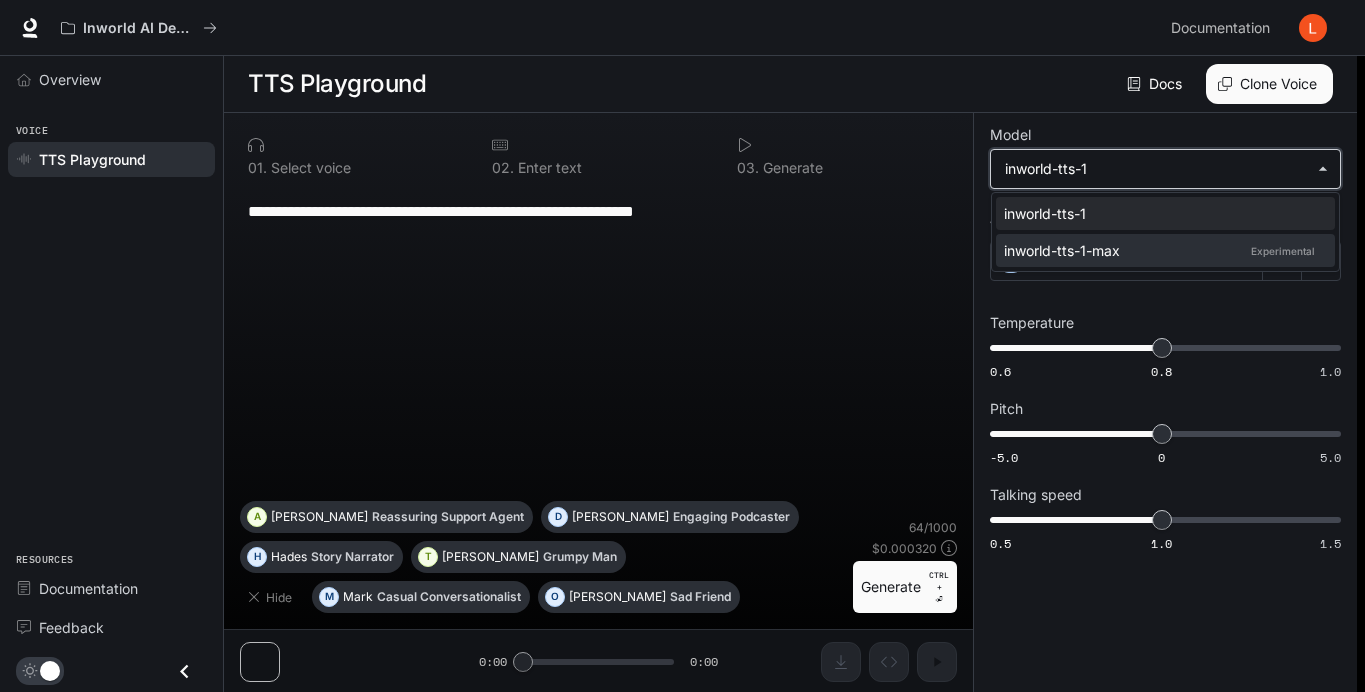 type on "**********" 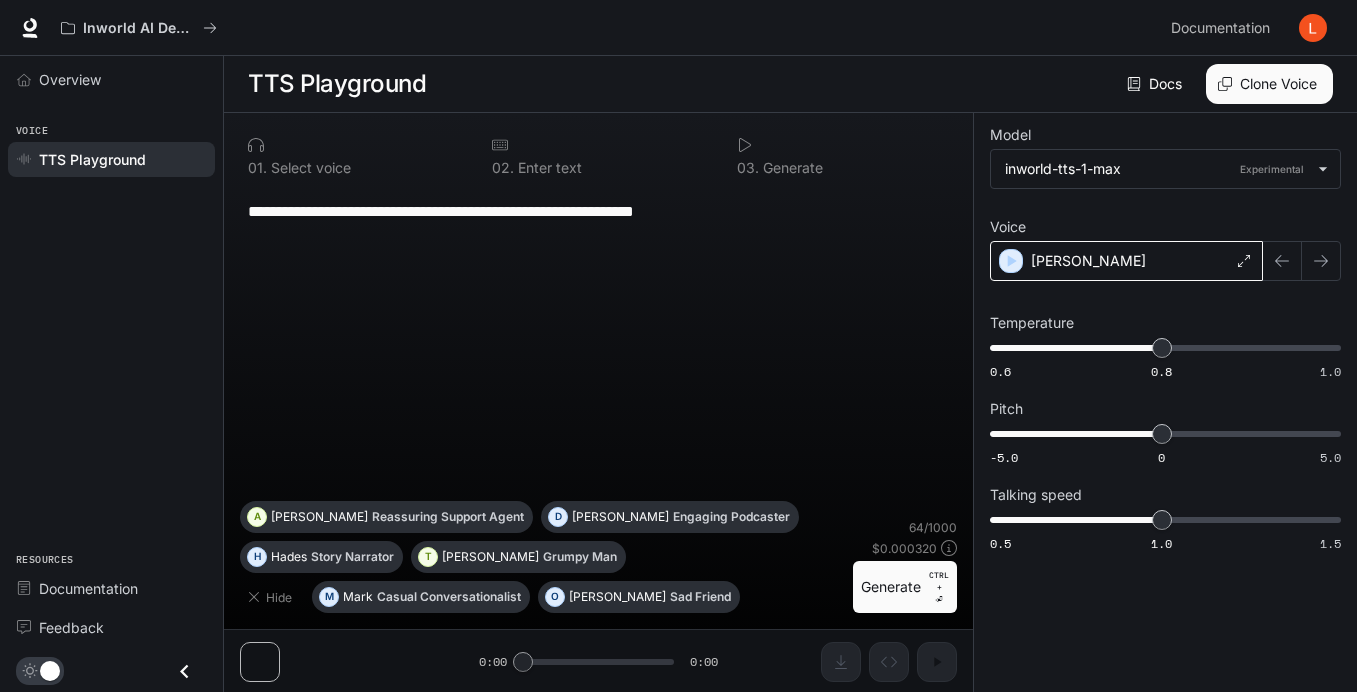 click on "[PERSON_NAME]" at bounding box center (1126, 261) 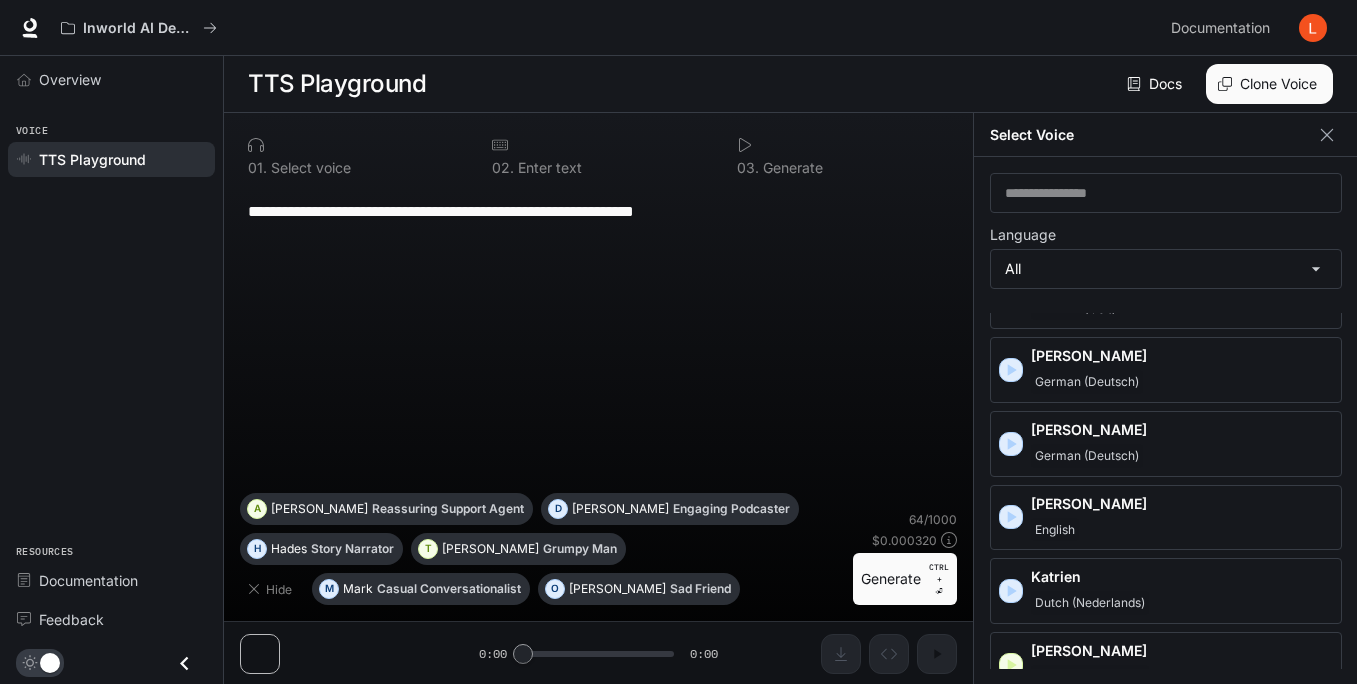 scroll, scrollTop: 1500, scrollLeft: 0, axis: vertical 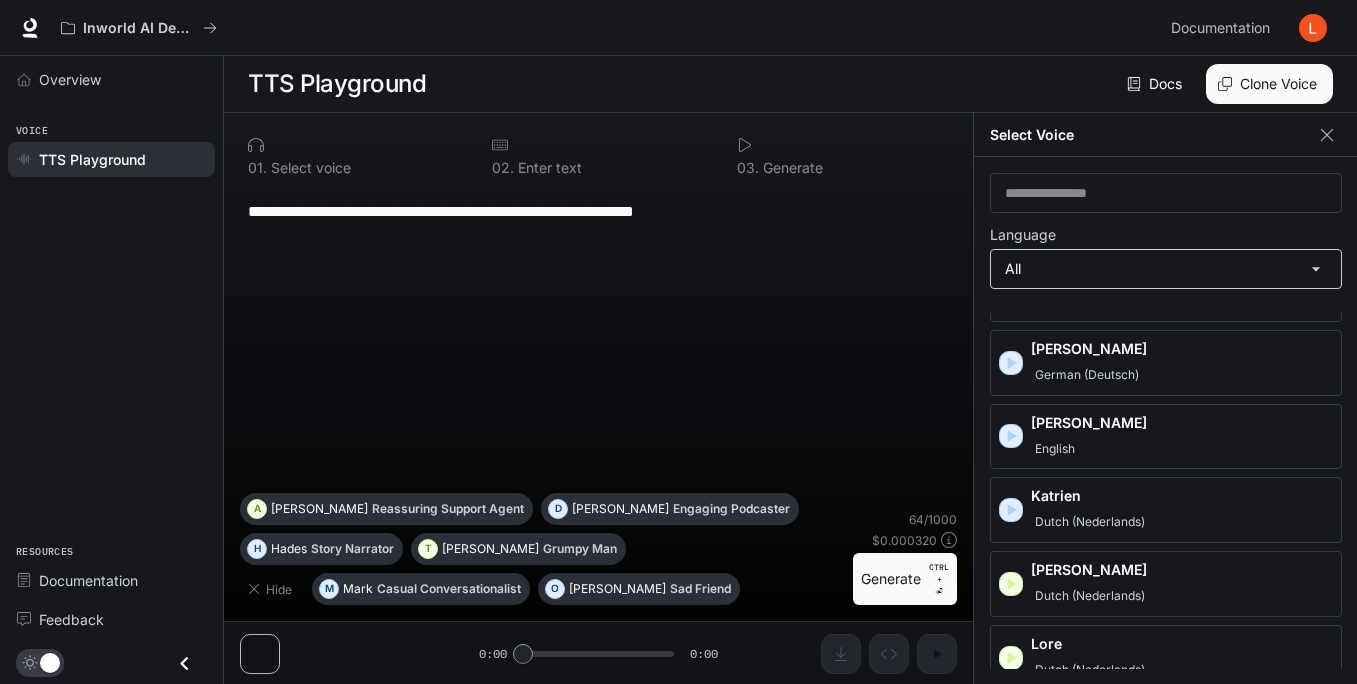 click on "**********" at bounding box center [678, 342] 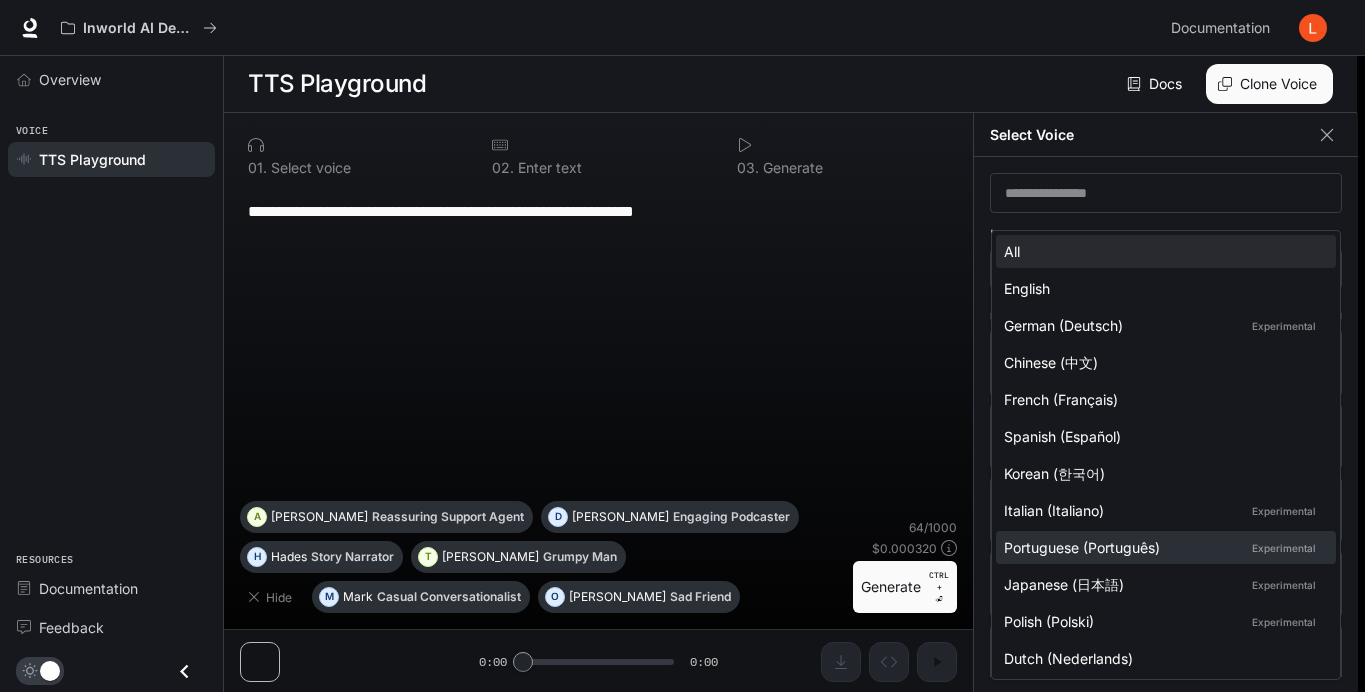 click on "Portuguese (Português) Experimental" at bounding box center (1162, 547) 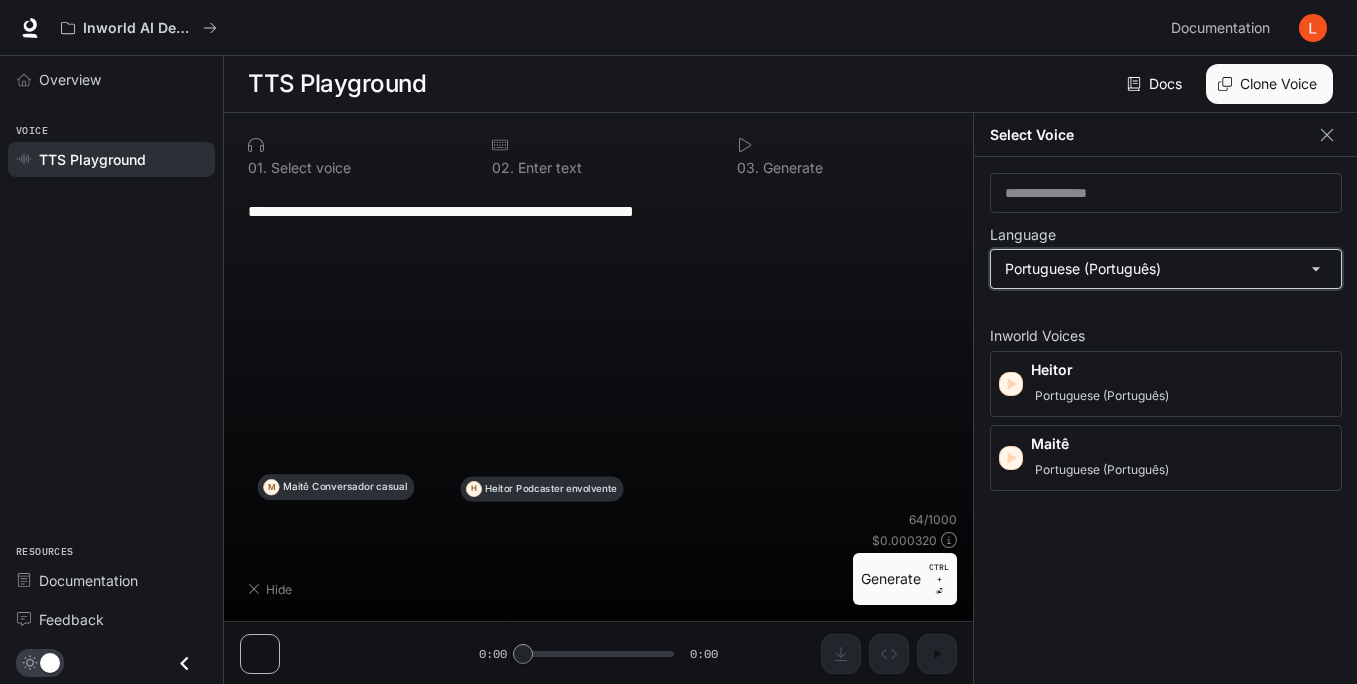 scroll, scrollTop: 0, scrollLeft: 0, axis: both 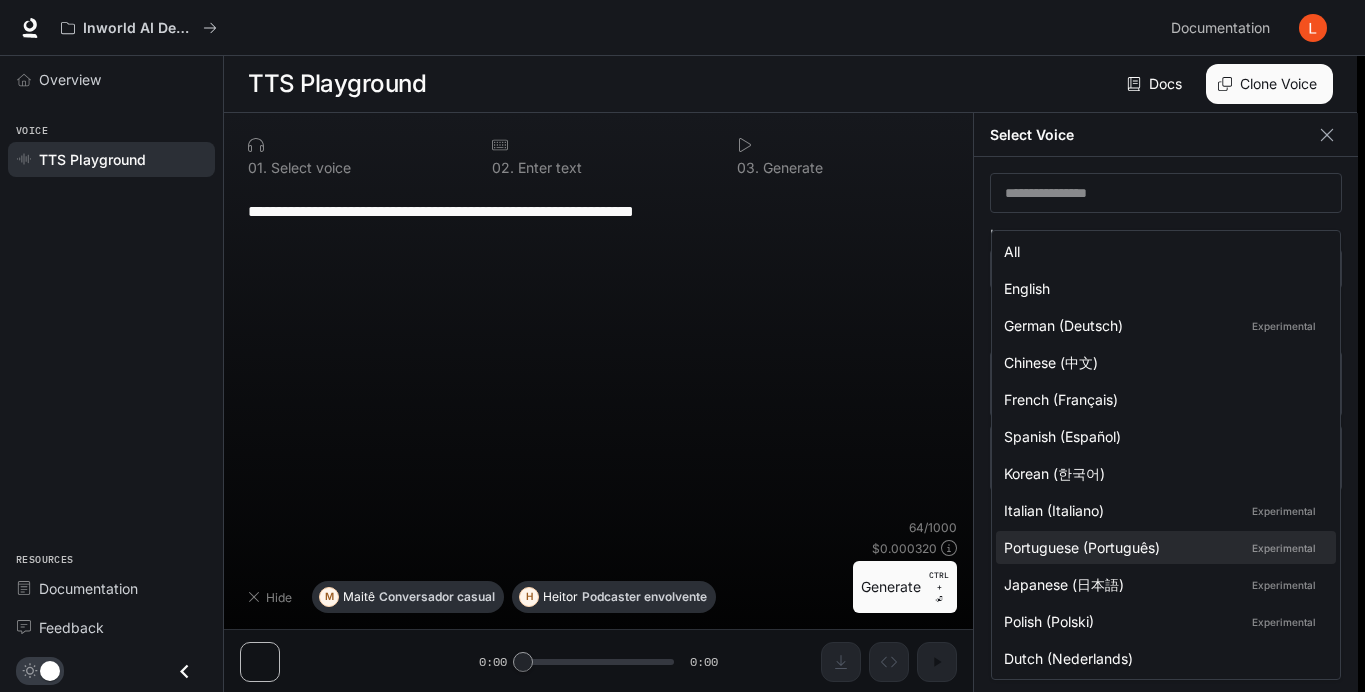 click on "**********" at bounding box center [682, 346] 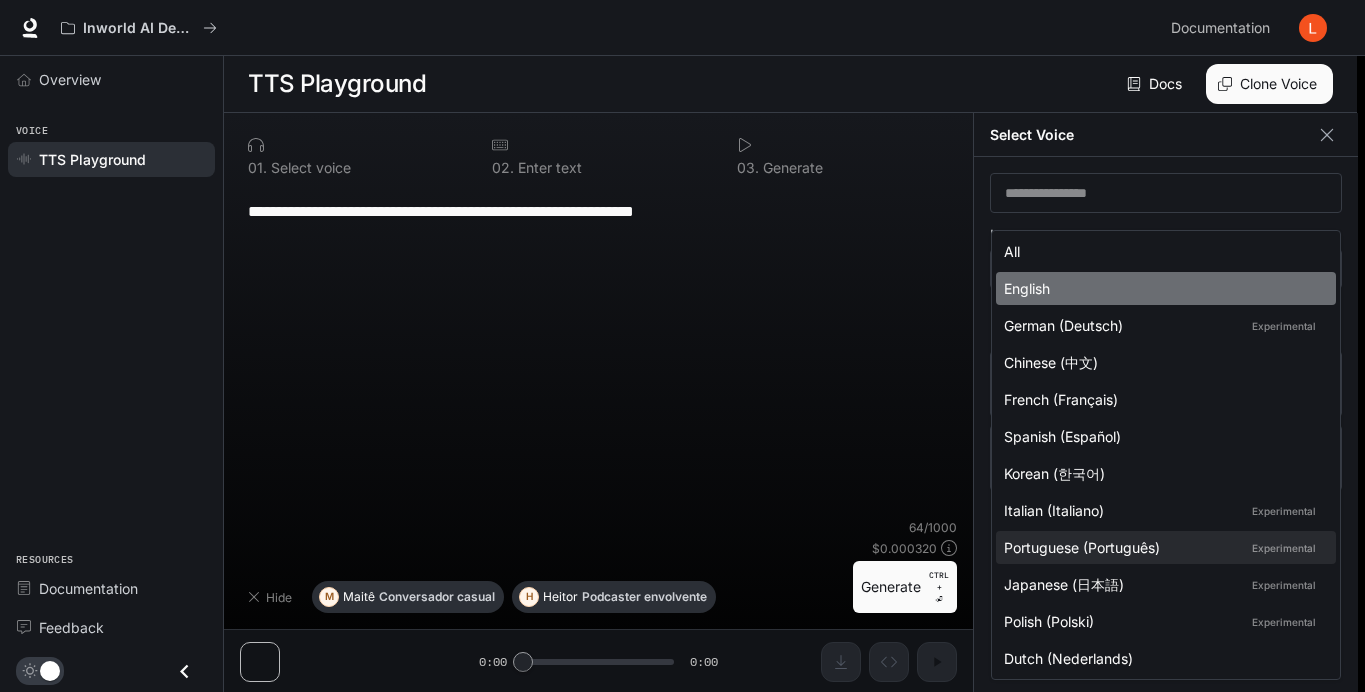 click on "English" at bounding box center (1162, 288) 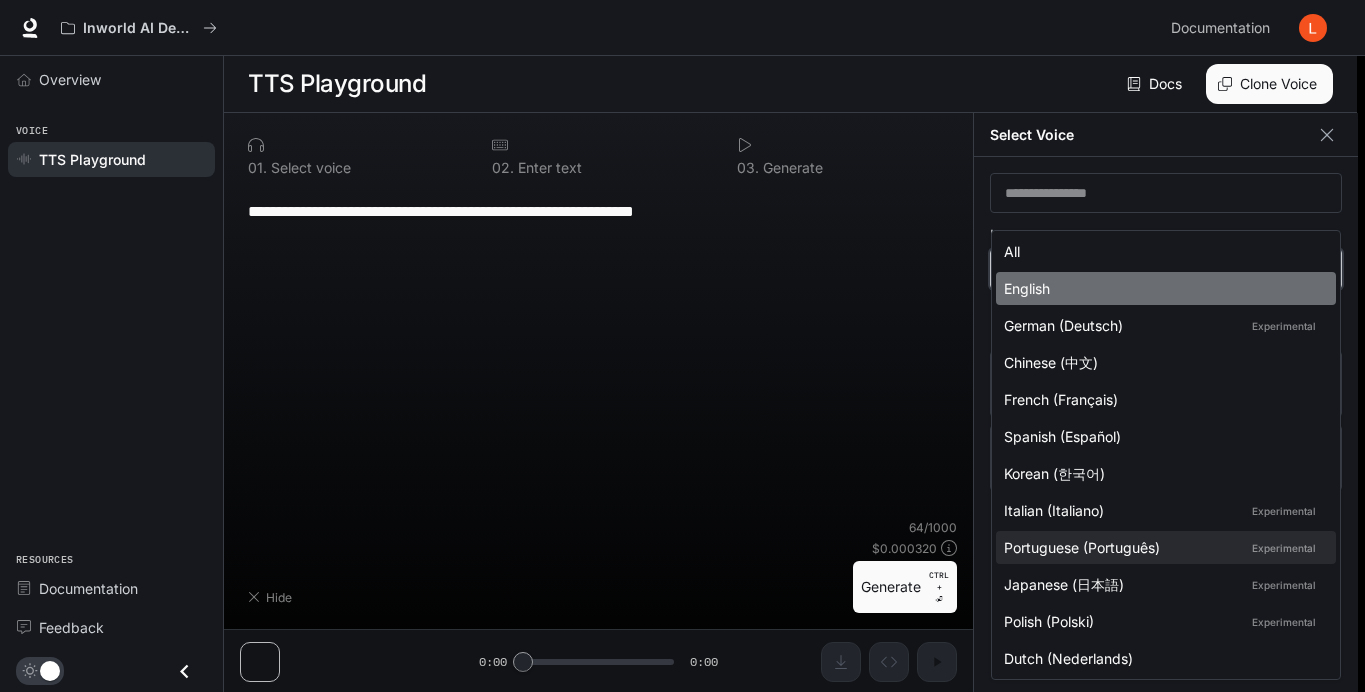 type on "*****" 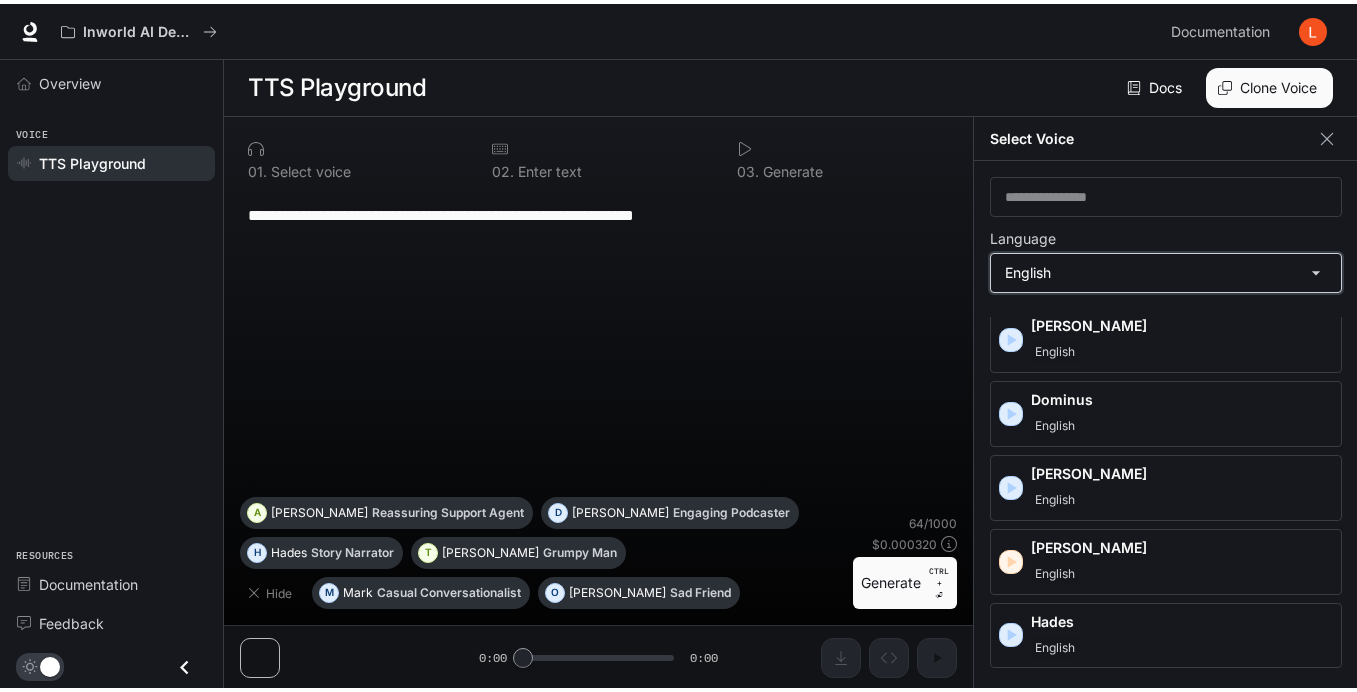 scroll, scrollTop: 0, scrollLeft: 0, axis: both 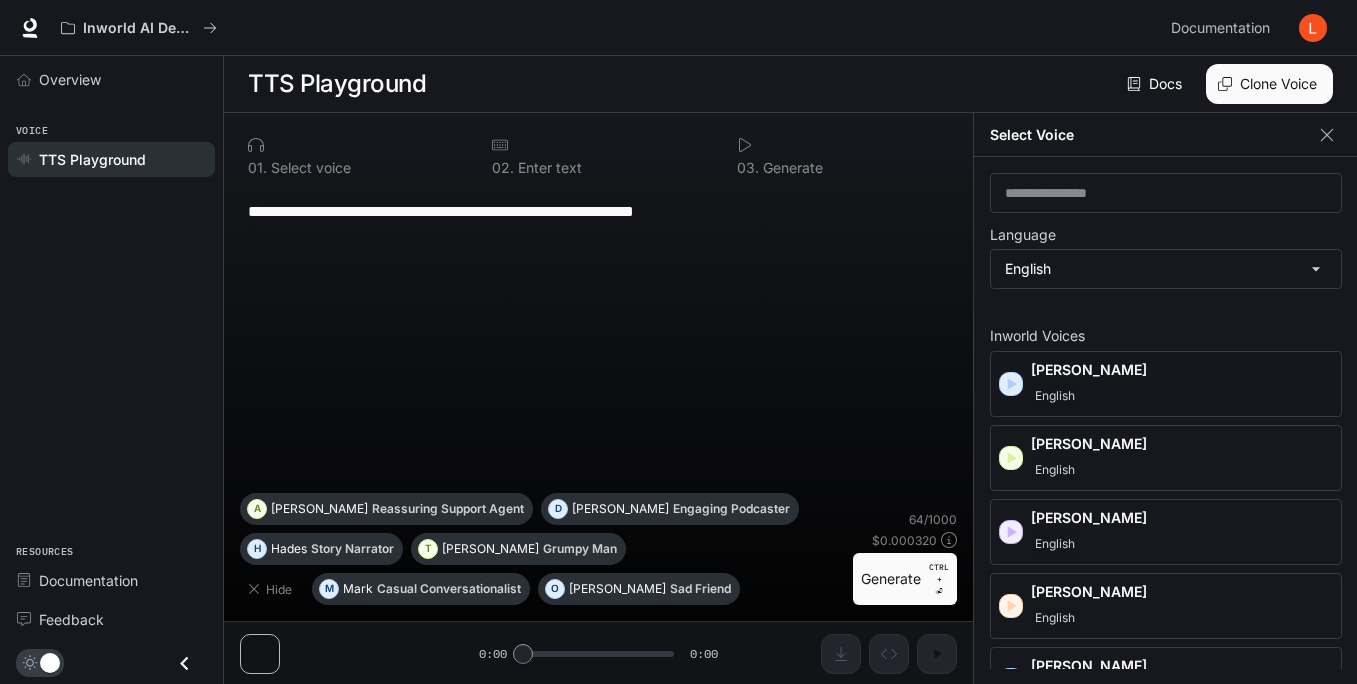 click on "English" at bounding box center [1182, 396] 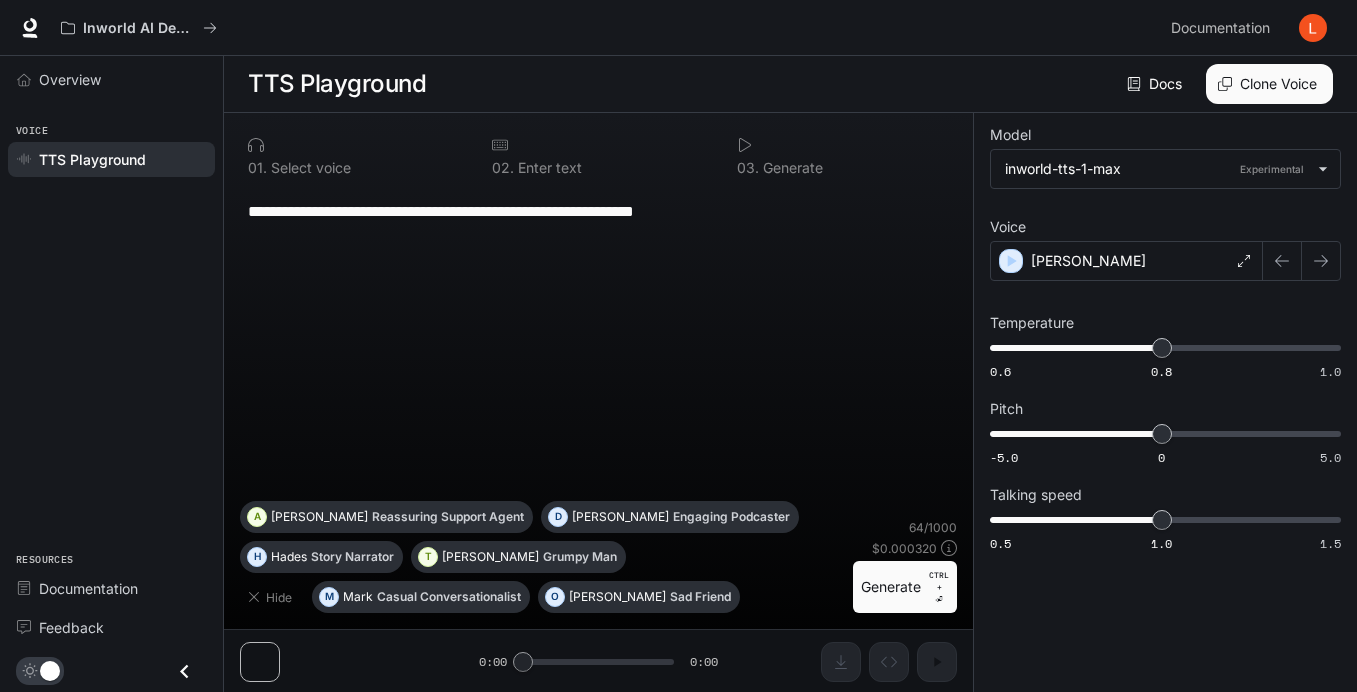 click on "**********" at bounding box center [598, 211] 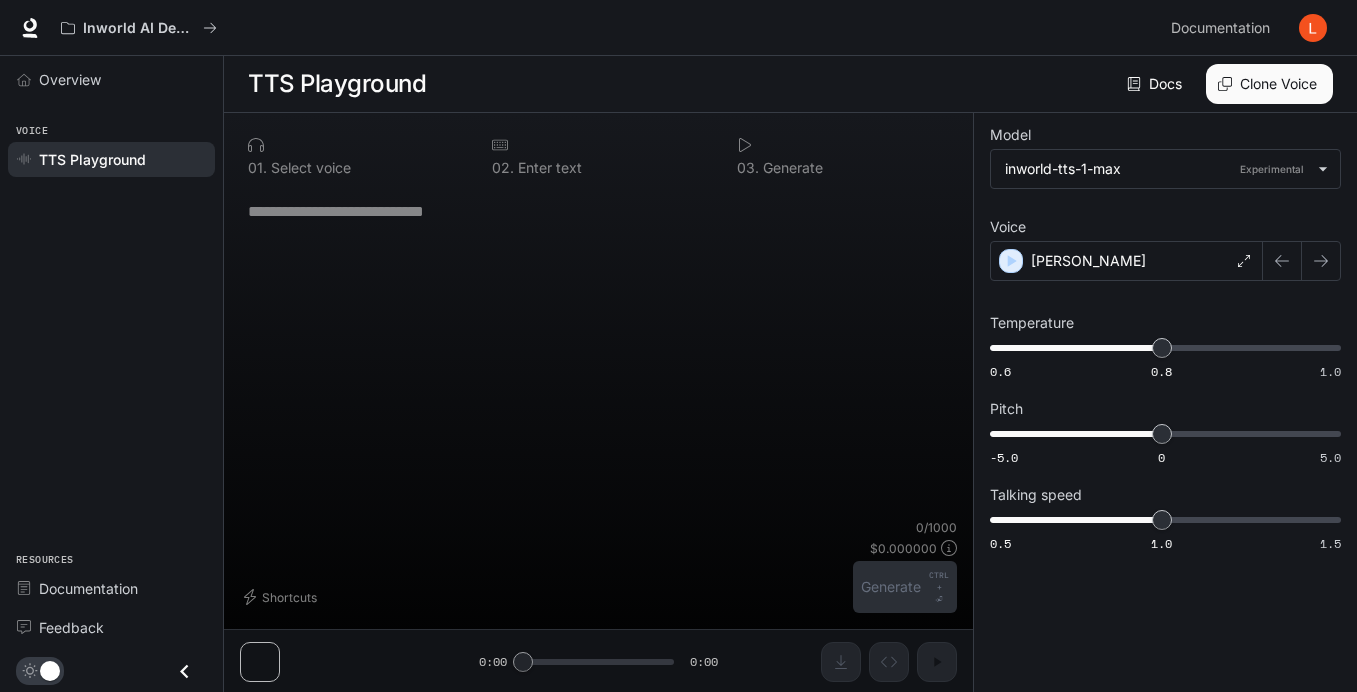 paste on "**********" 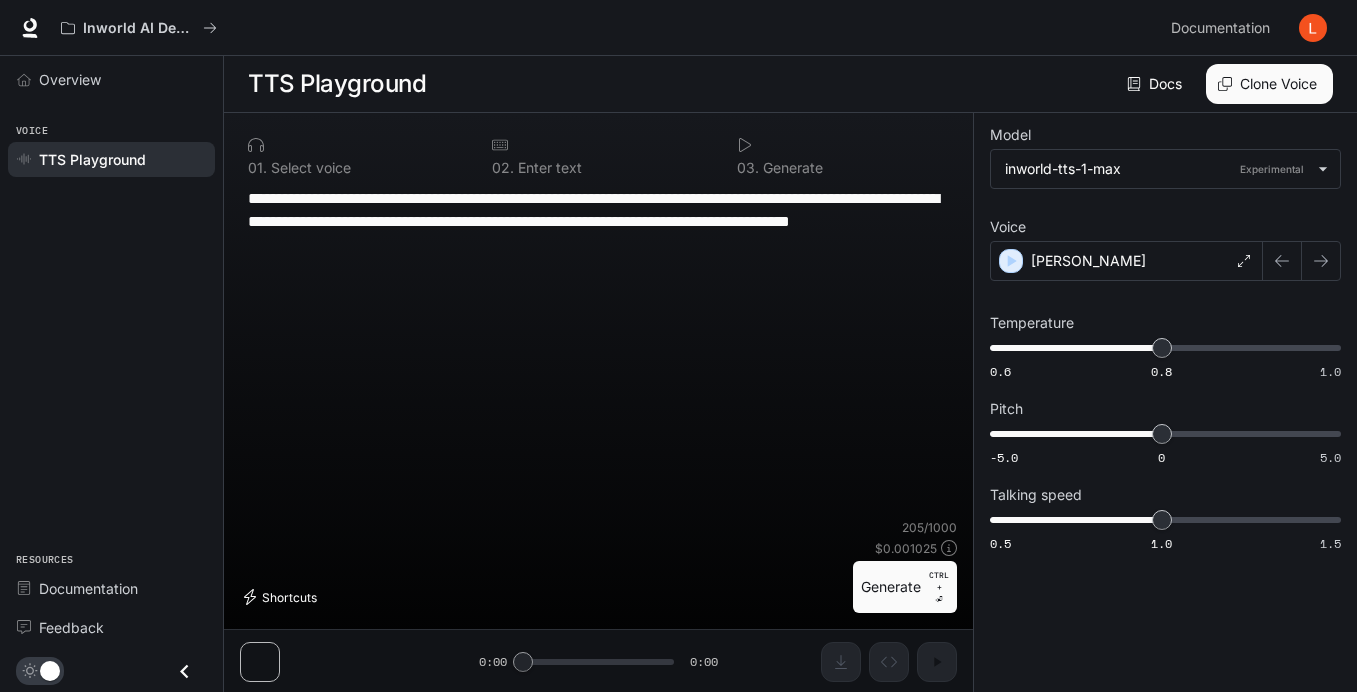 click on "Shortcuts" at bounding box center (282, 597) 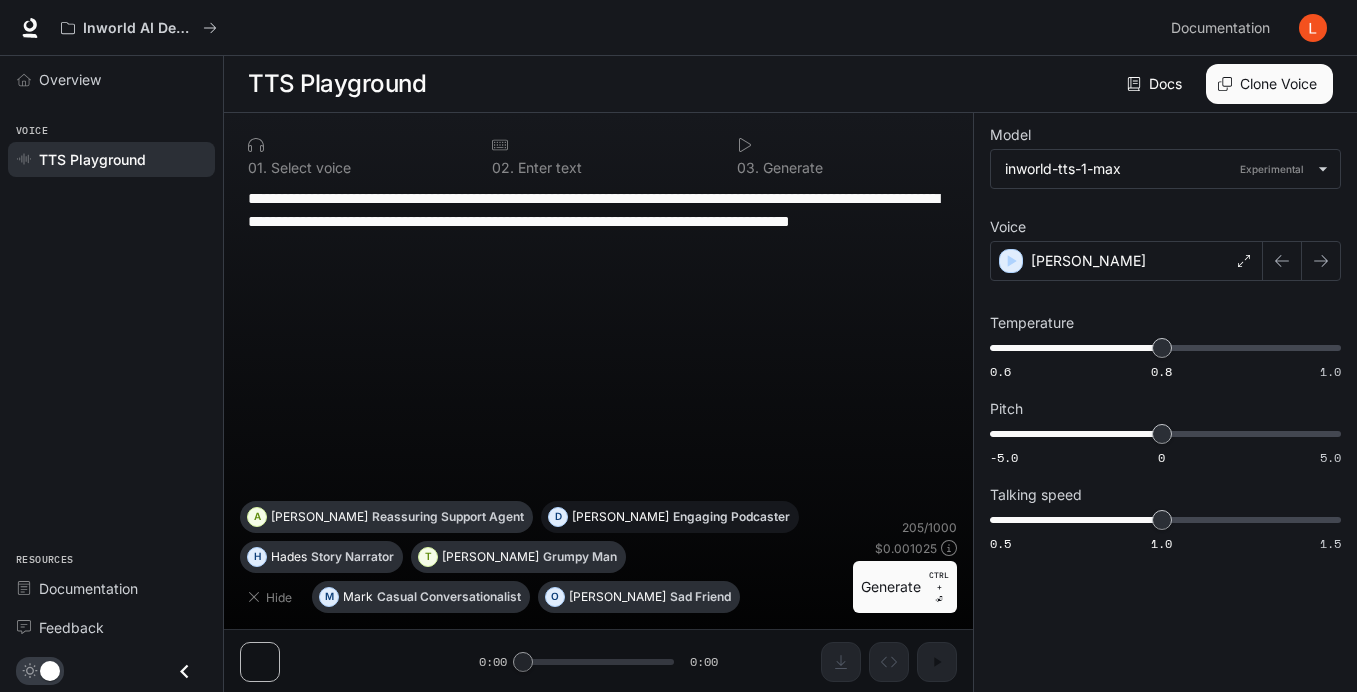 click on "Engaging Podcaster" at bounding box center (731, 517) 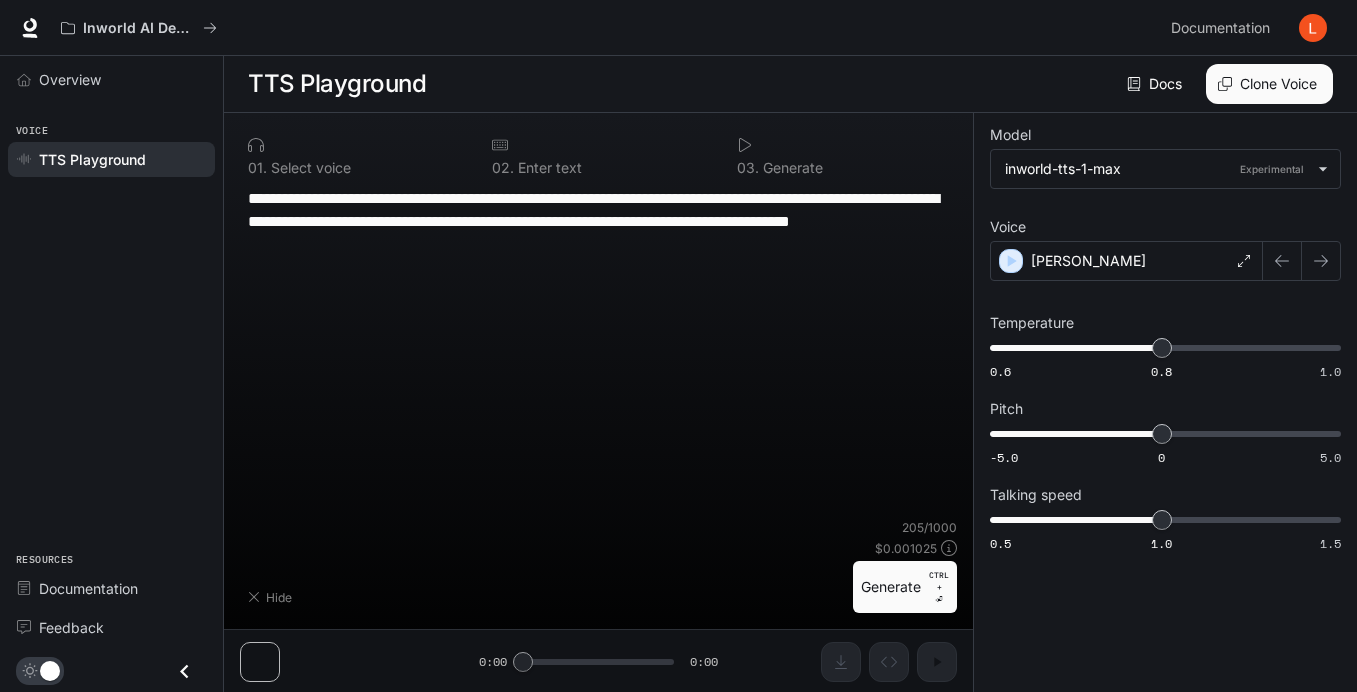 type on "**********" 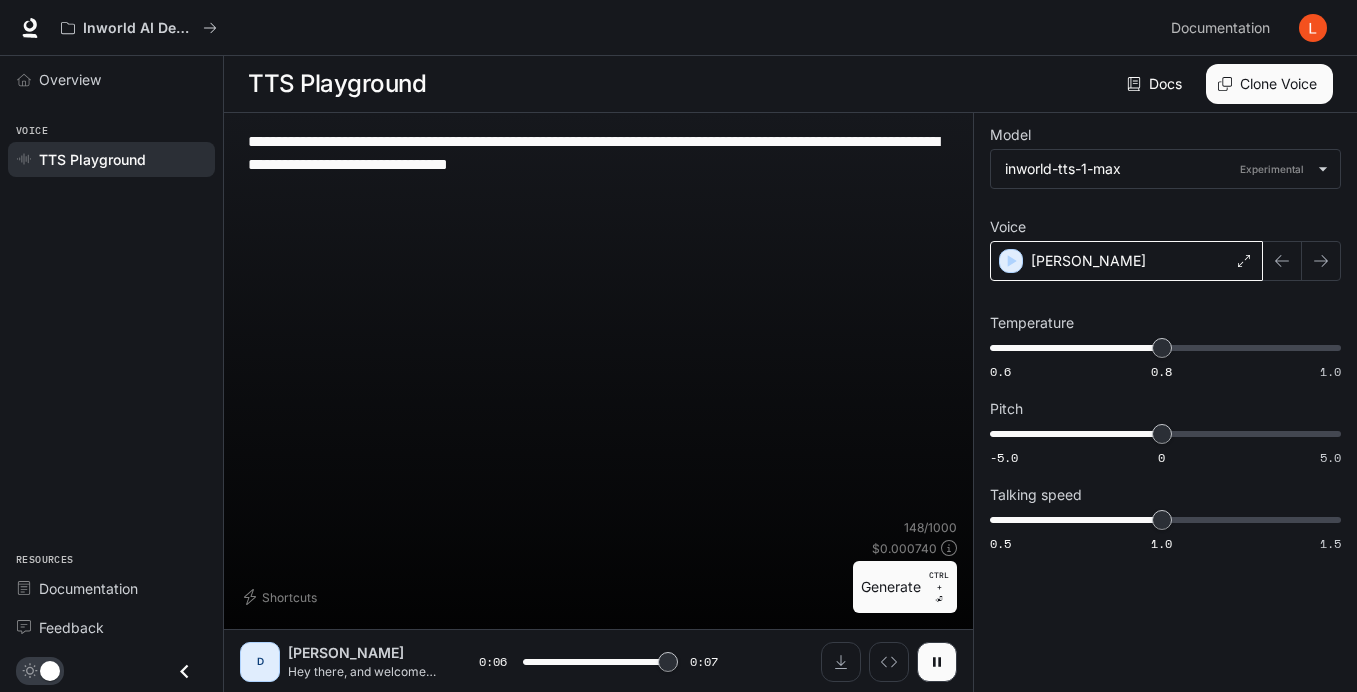 type on "*" 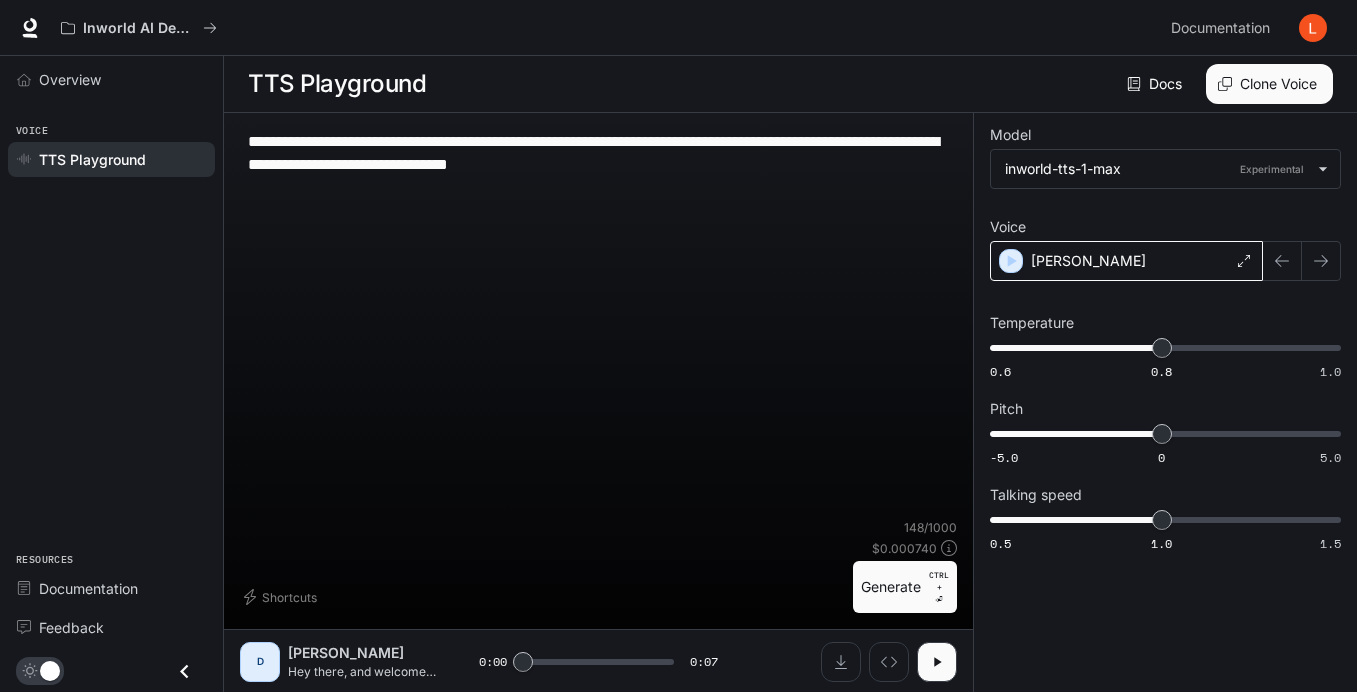 click 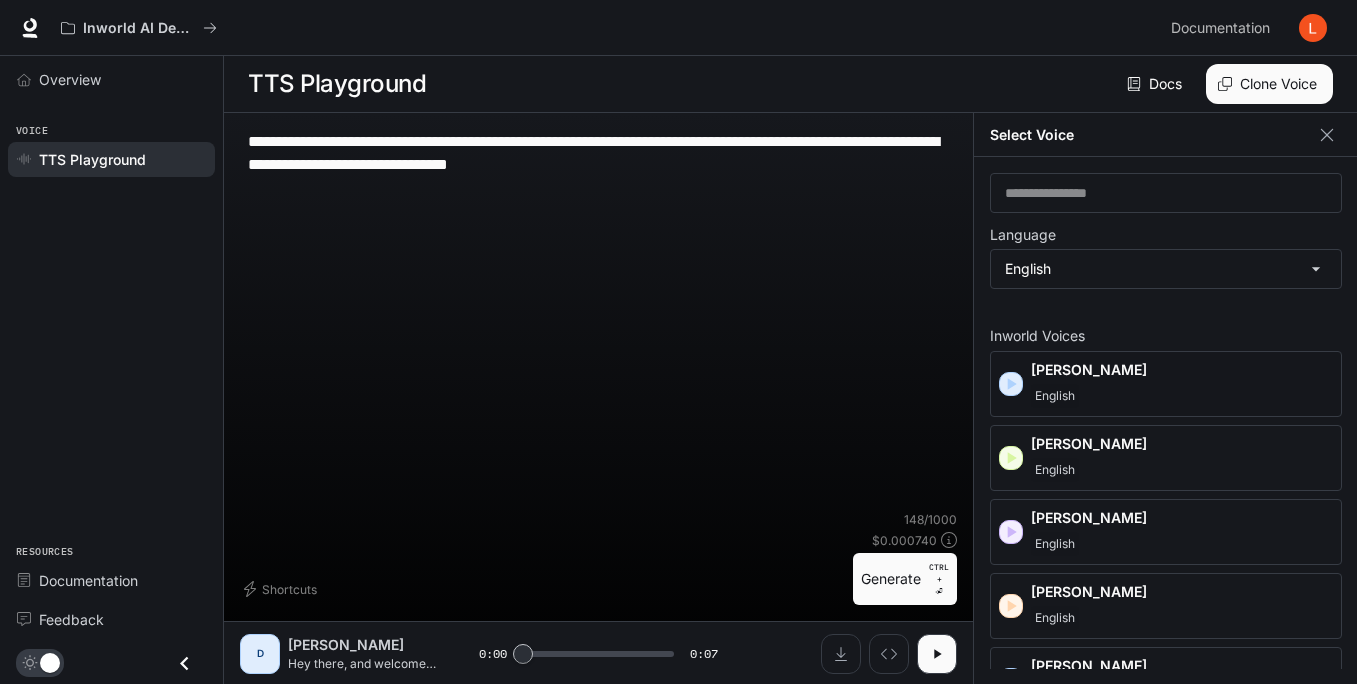 click on "[PERSON_NAME]" at bounding box center (1182, 370) 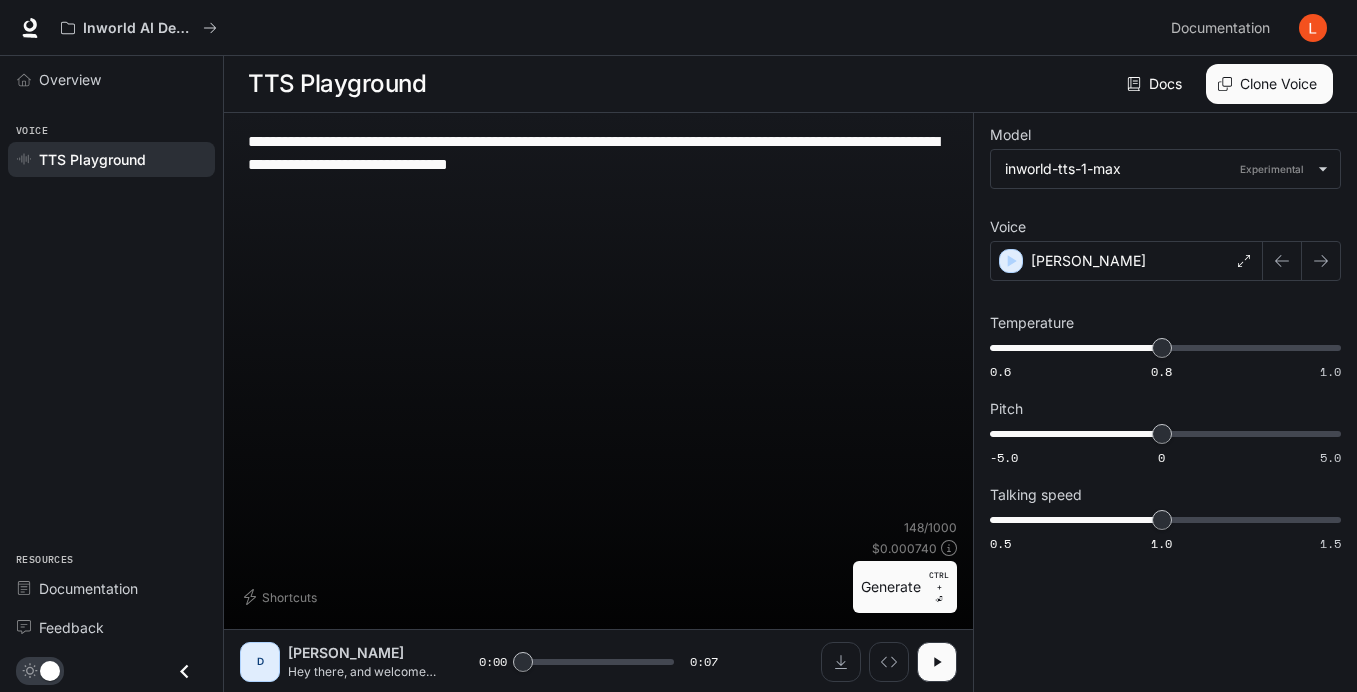 drag, startPoint x: 697, startPoint y: 173, endPoint x: 238, endPoint y: 114, distance: 462.7764 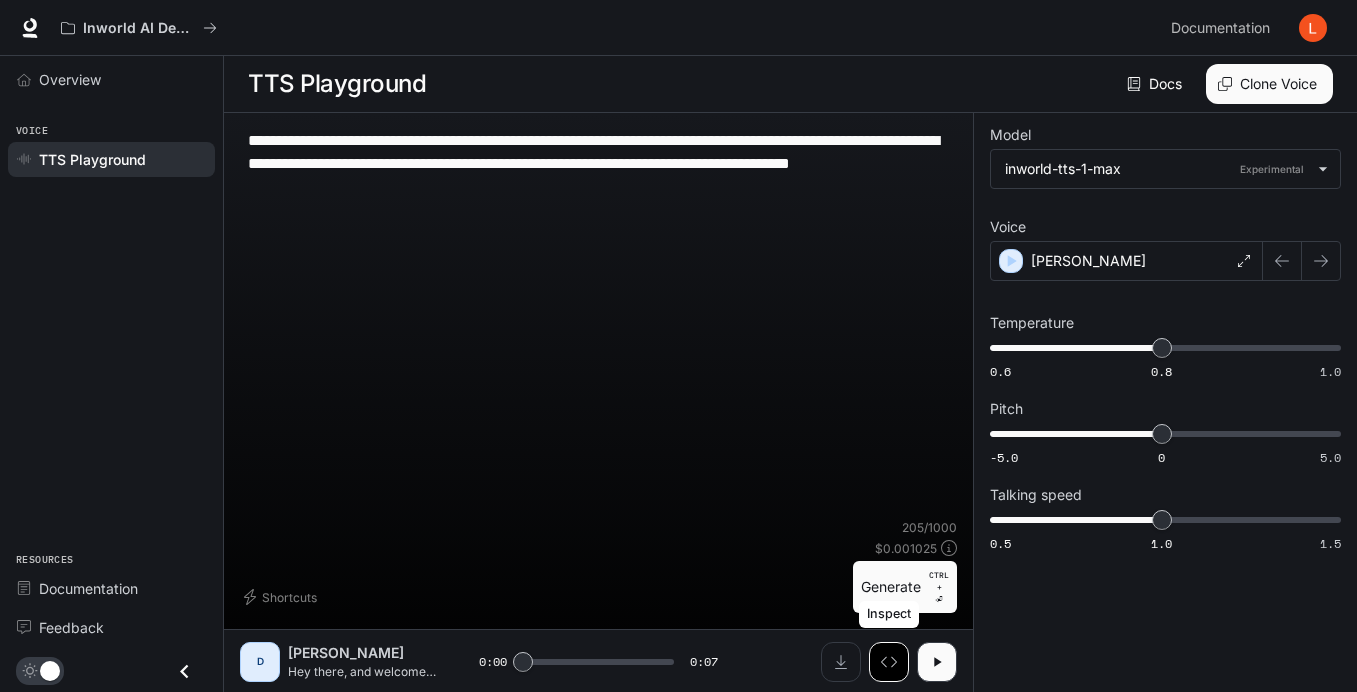 click 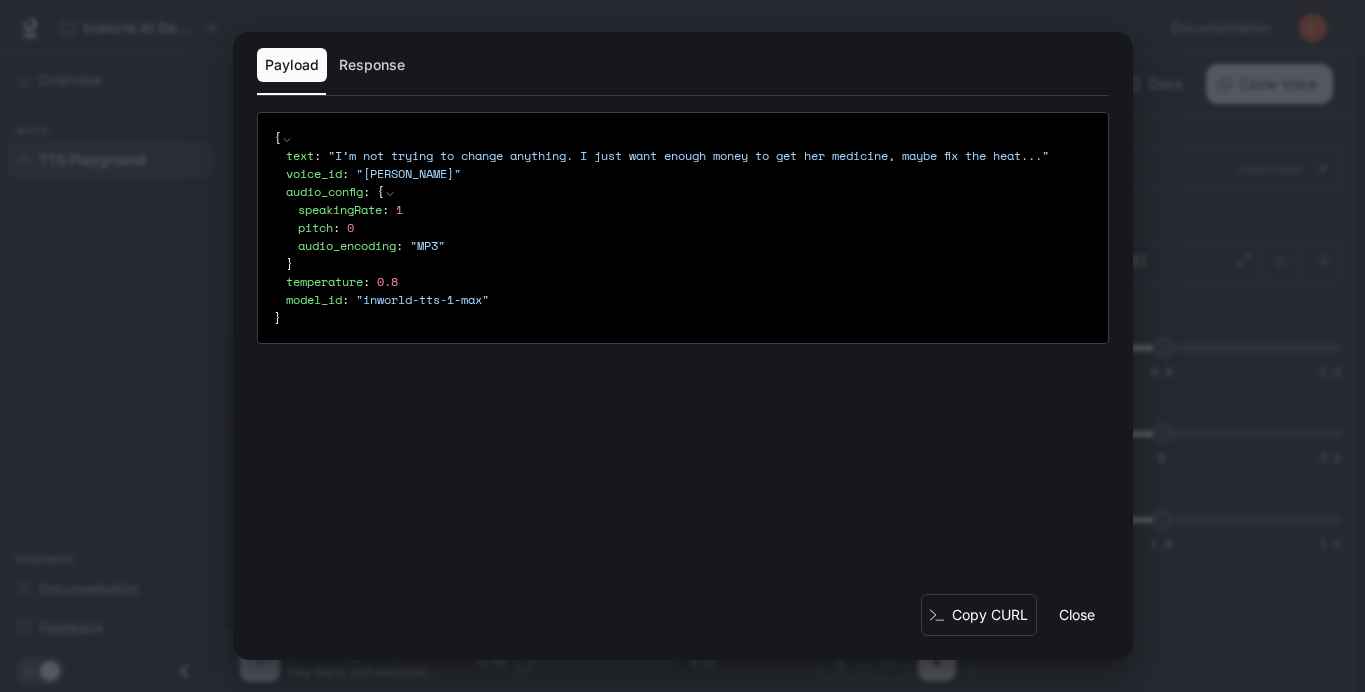 click on "Payload Response { text :   " I’m not trying to change anything. I just want enough money to get her medicine, maybe fix the heat ... " voice_id :   " [PERSON_NAME] " audio_config :   { speakingRate :   1 pitch :   0 audio_encoding :   " MP3 " } temperature :   0.8 model_id :   " inworld-tts-1-max " } Copy CURL Close" at bounding box center (682, 346) 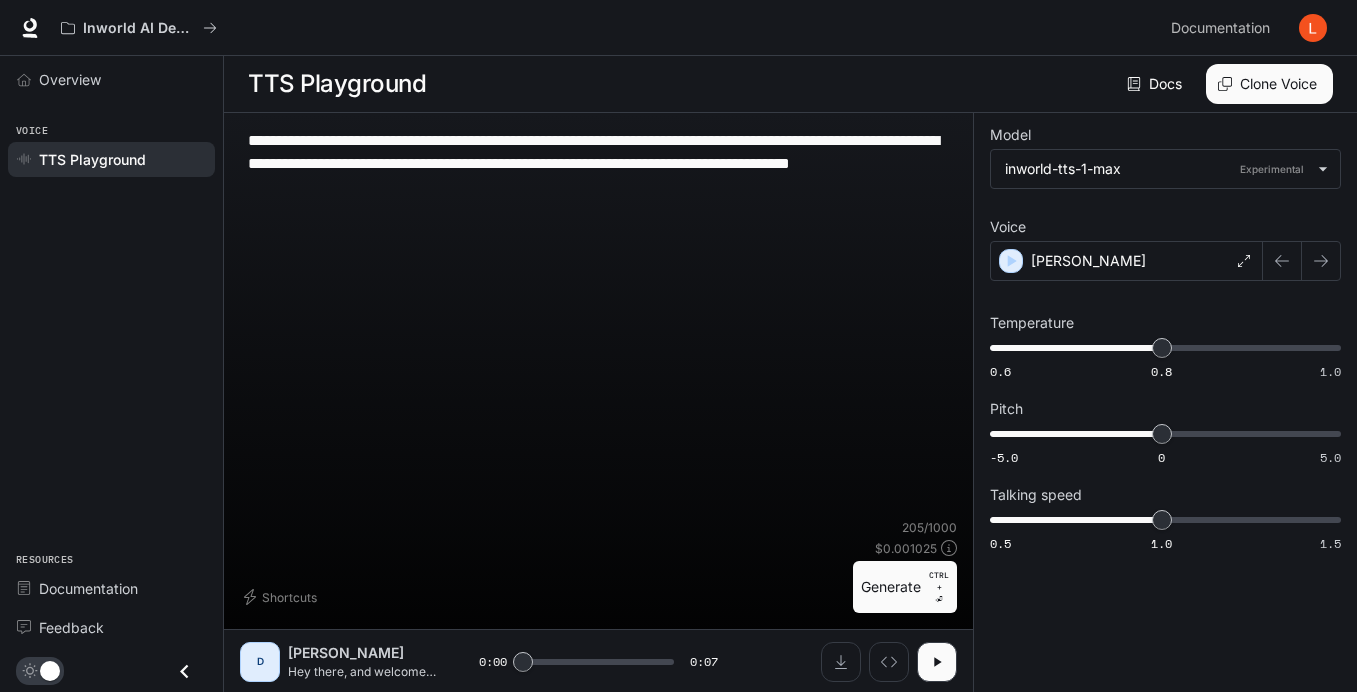 click on "**********" at bounding box center (598, 163) 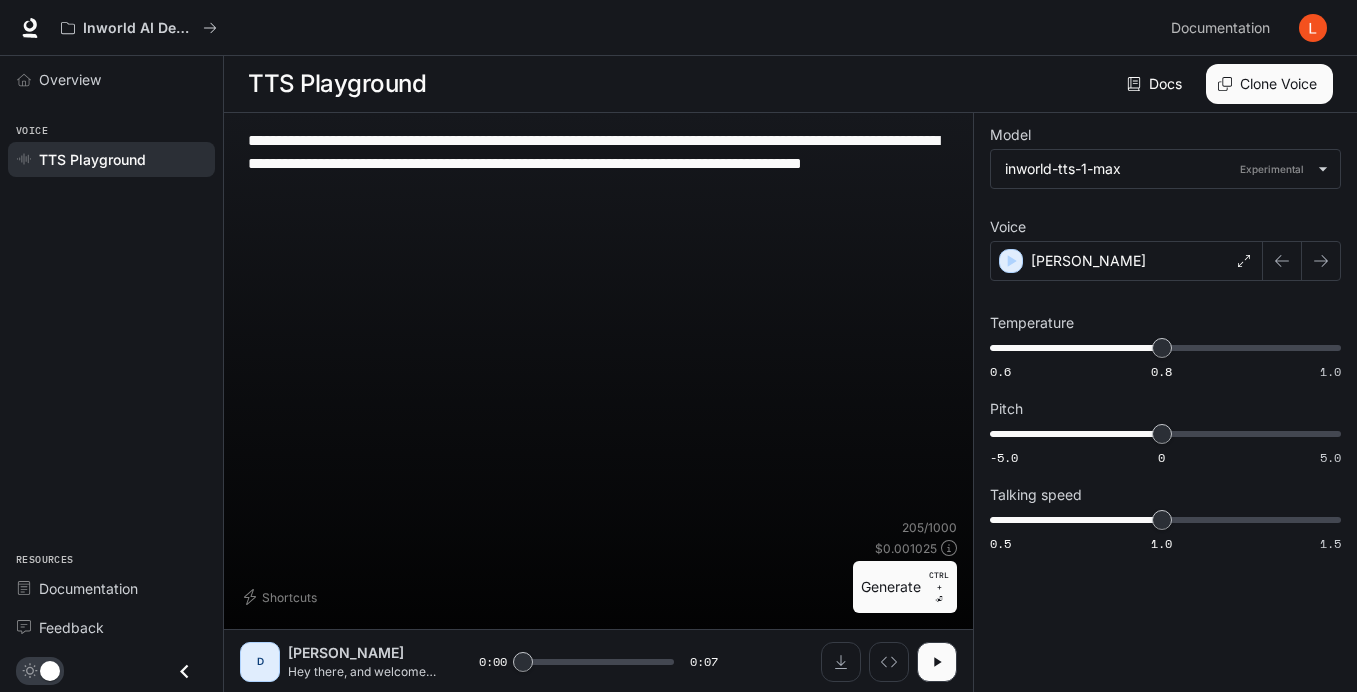 scroll, scrollTop: 21, scrollLeft: 0, axis: vertical 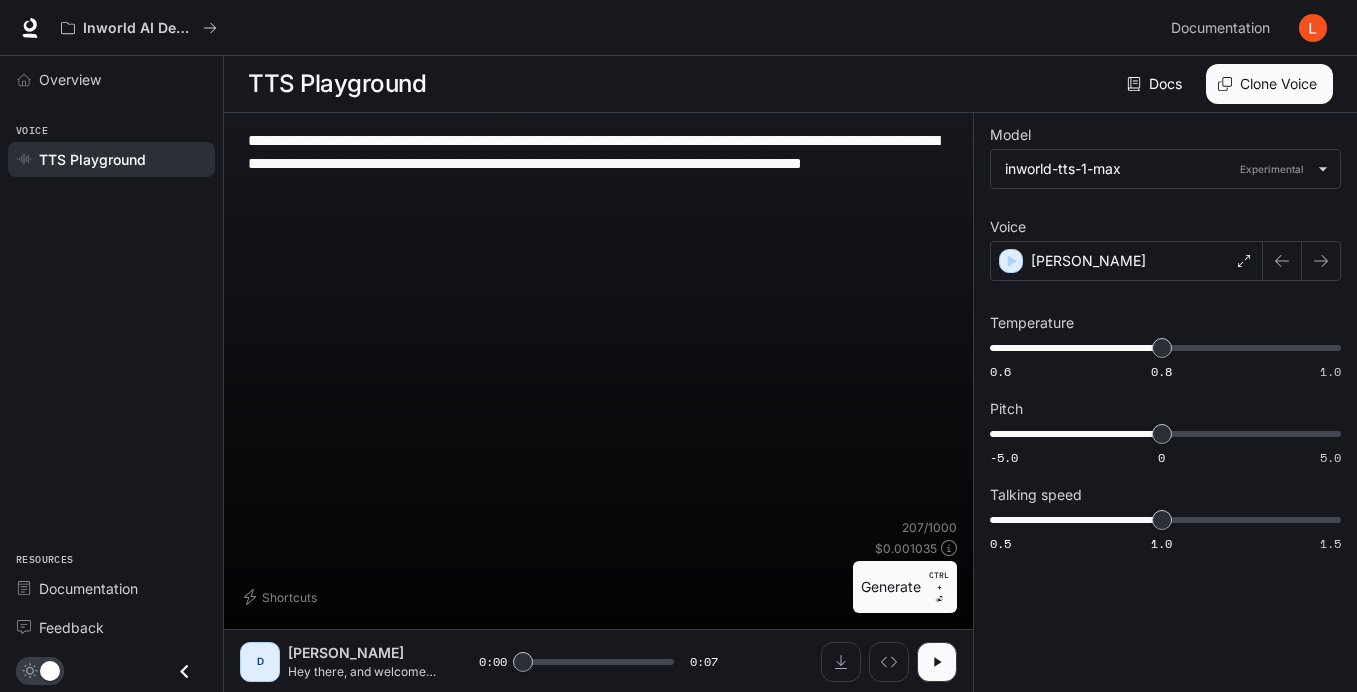 paste on "**********" 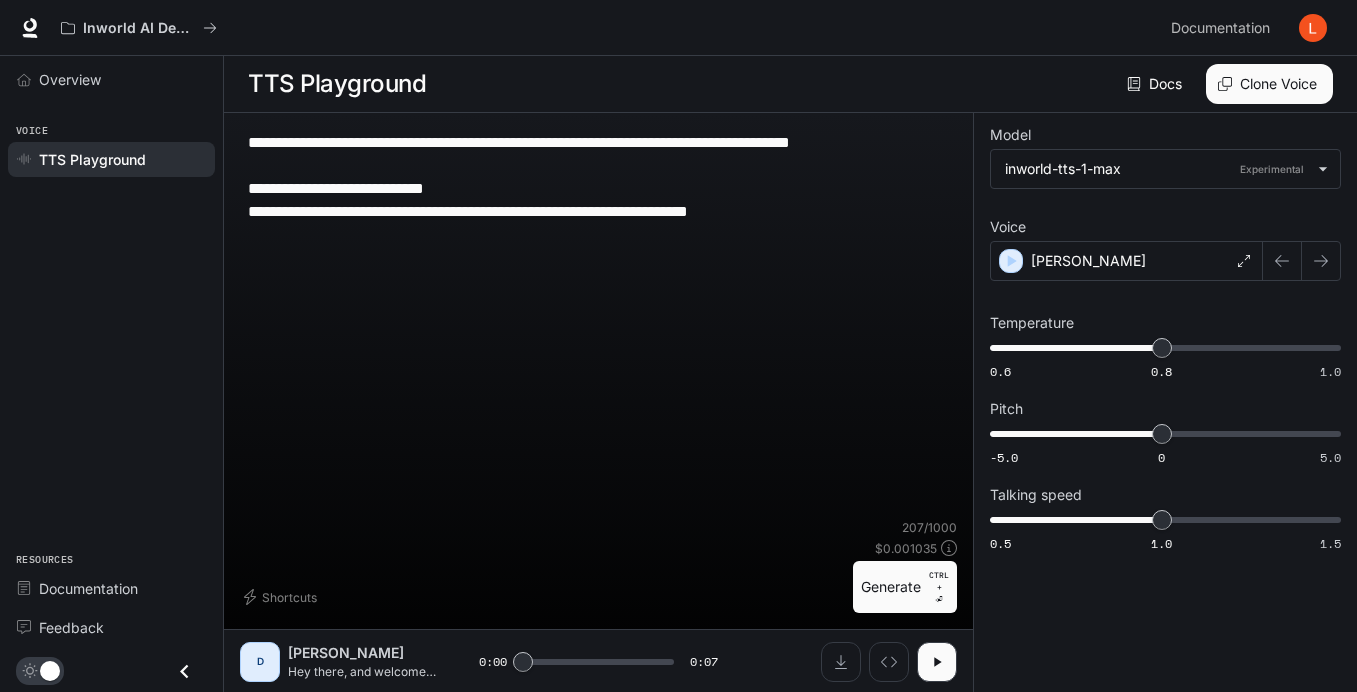 scroll, scrollTop: 0, scrollLeft: 0, axis: both 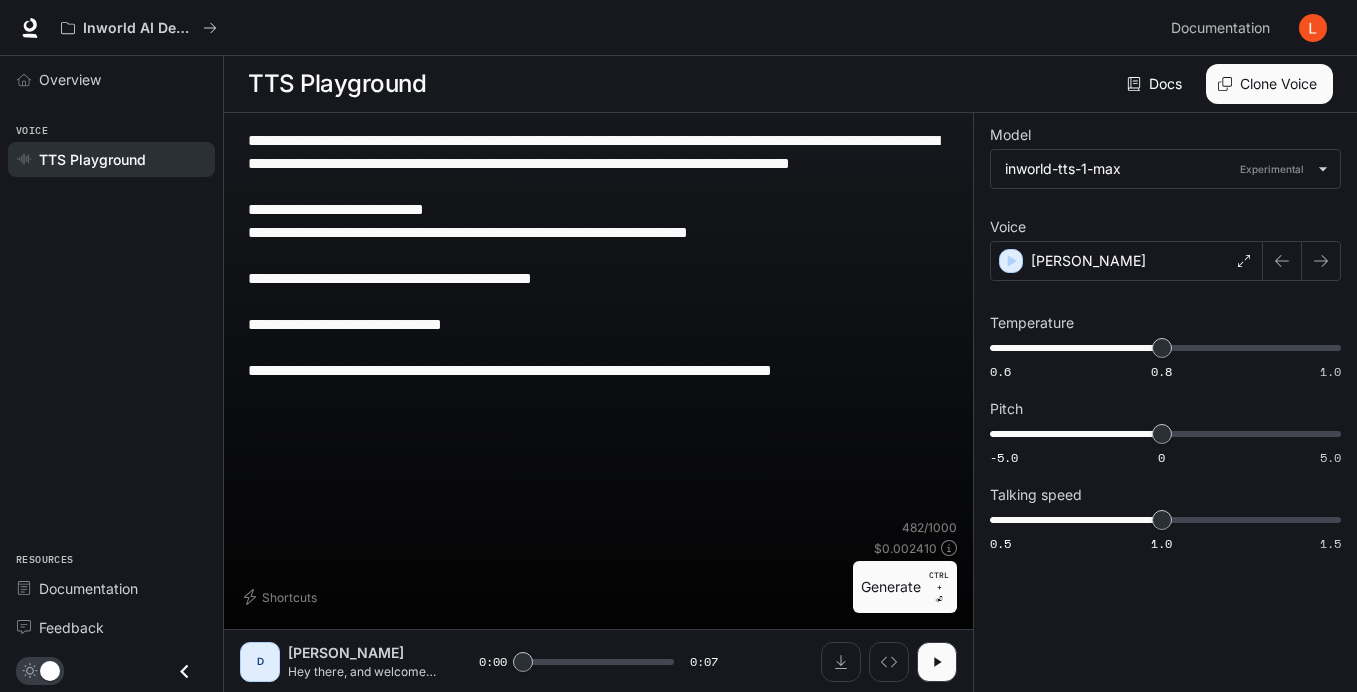 type on "**********" 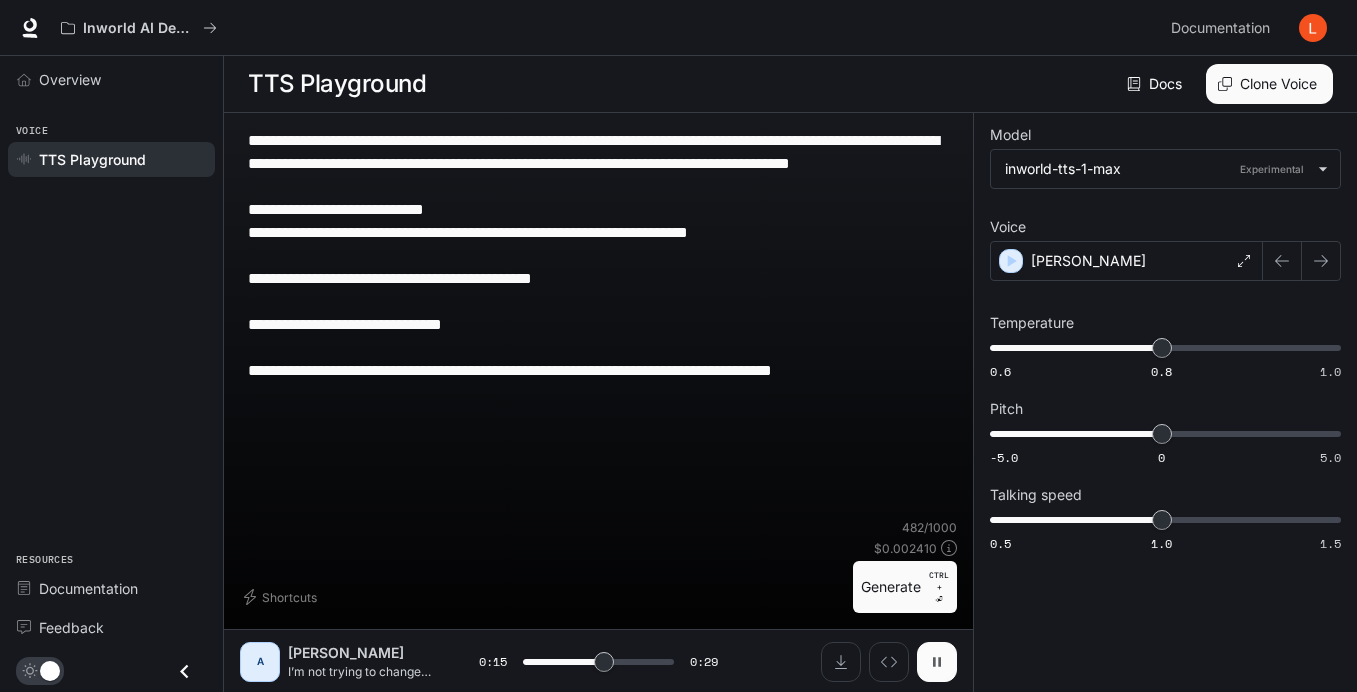 click 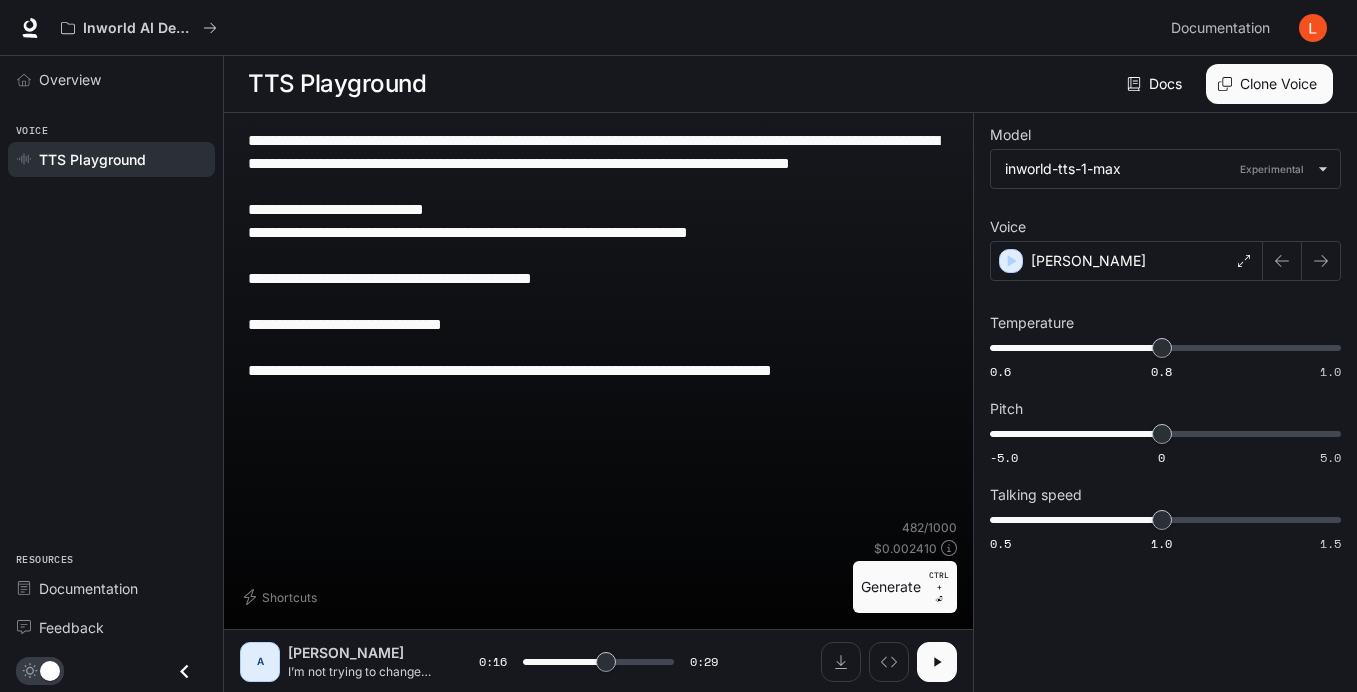drag, startPoint x: 820, startPoint y: 391, endPoint x: 190, endPoint y: 207, distance: 656.32007 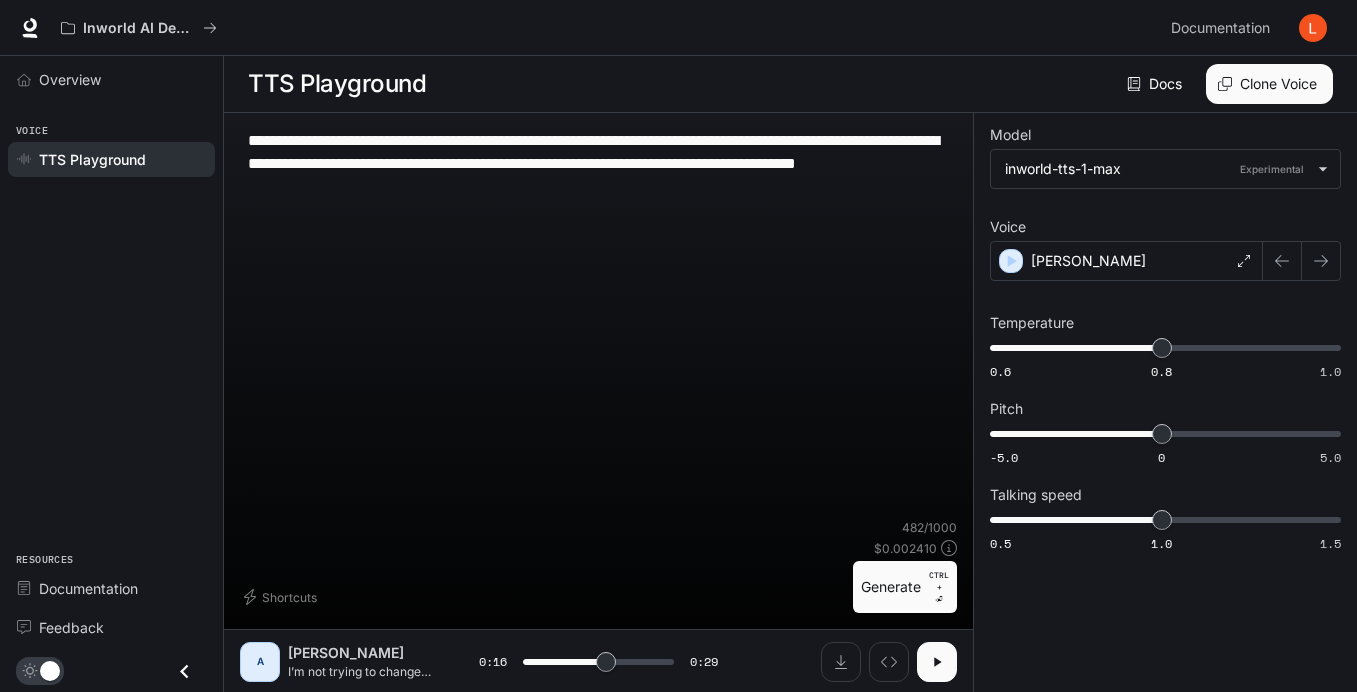 type on "**********" 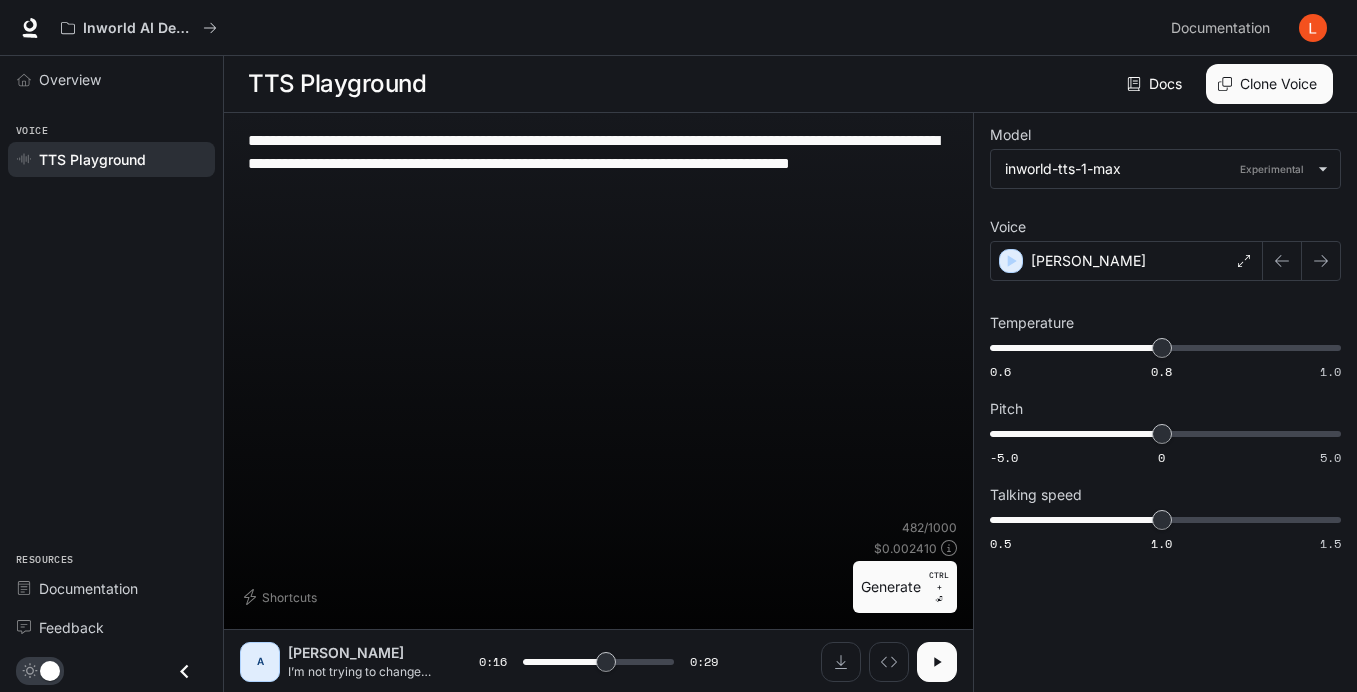 type on "****" 